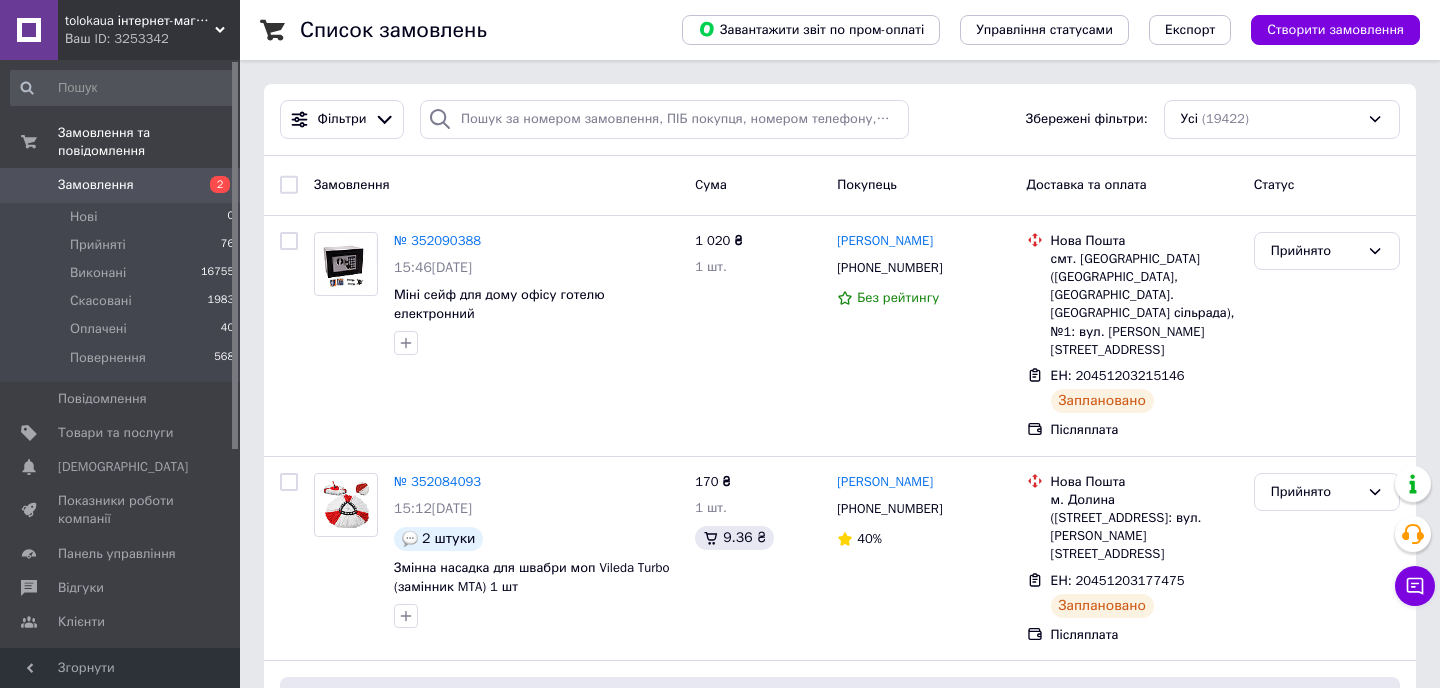 scroll, scrollTop: 0, scrollLeft: 0, axis: both 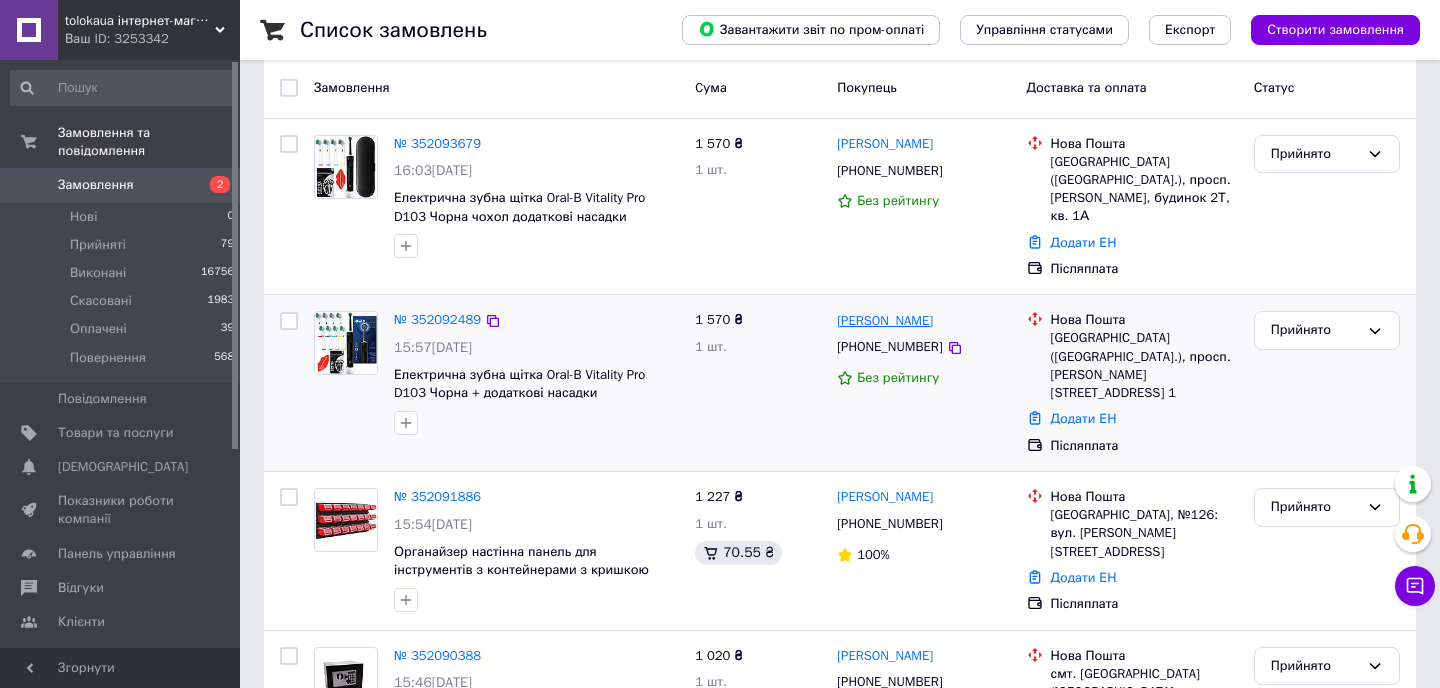 click on "[PERSON_NAME]" at bounding box center [885, 321] 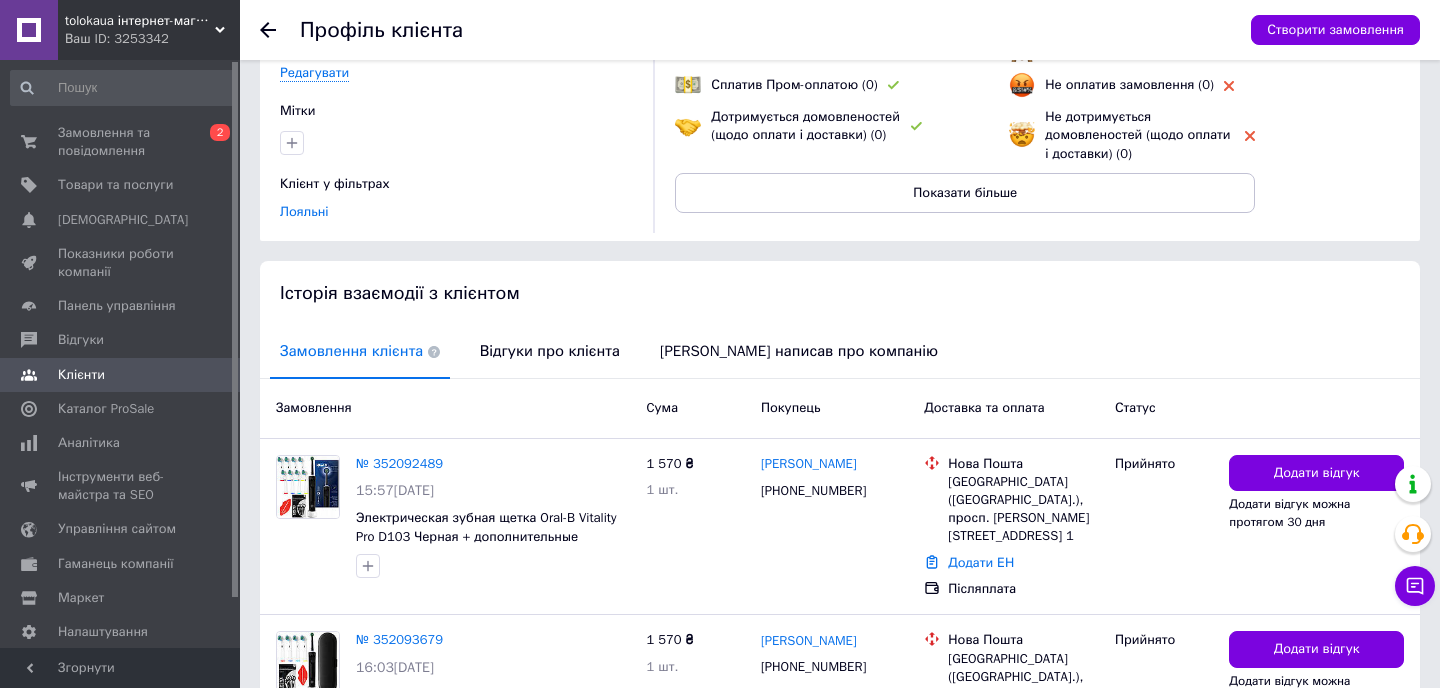 scroll, scrollTop: 385, scrollLeft: 0, axis: vertical 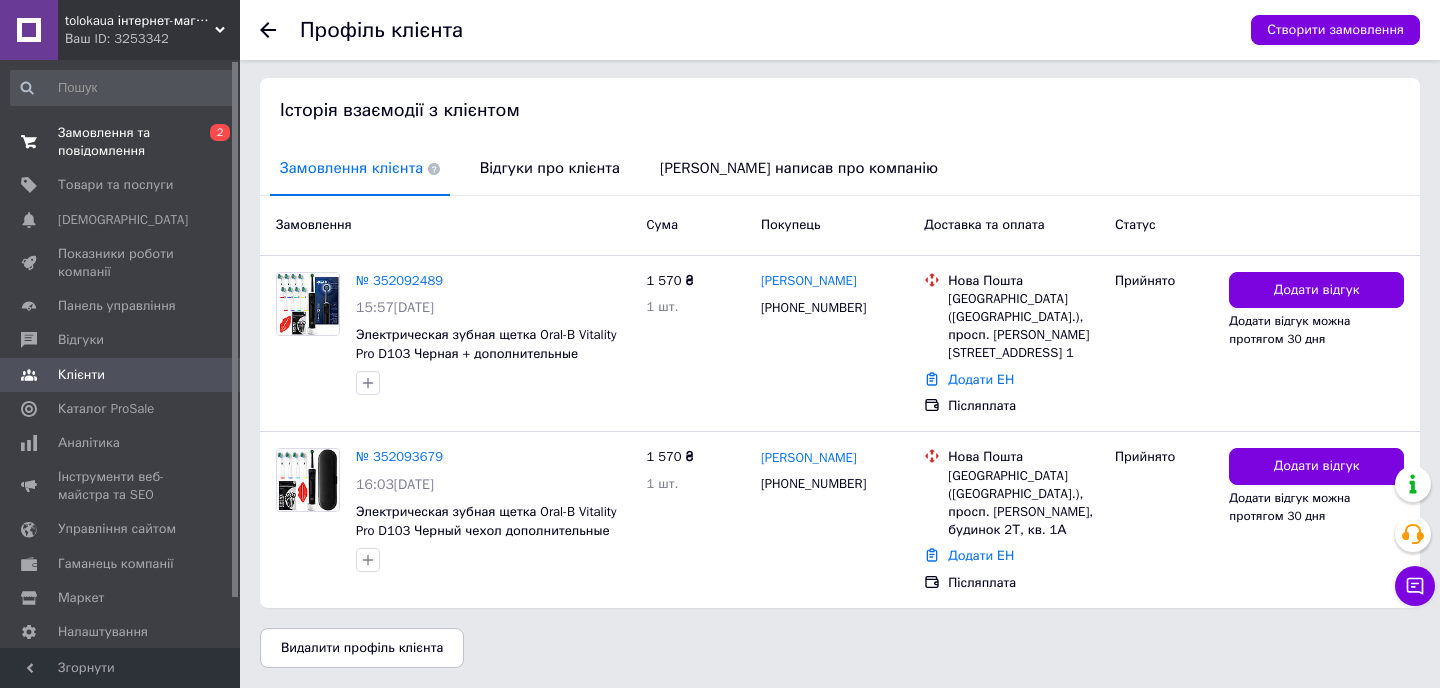 click on "Замовлення та повідомлення" at bounding box center (121, 142) 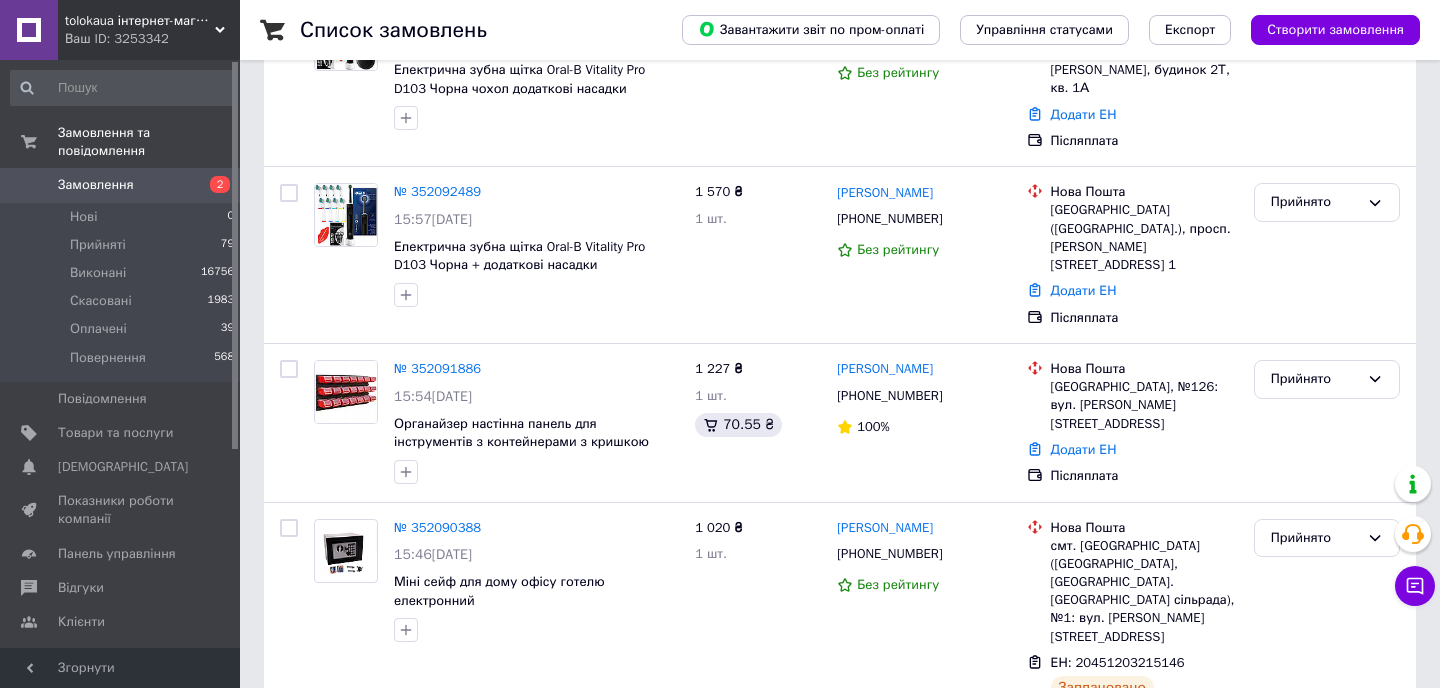 scroll, scrollTop: 227, scrollLeft: 0, axis: vertical 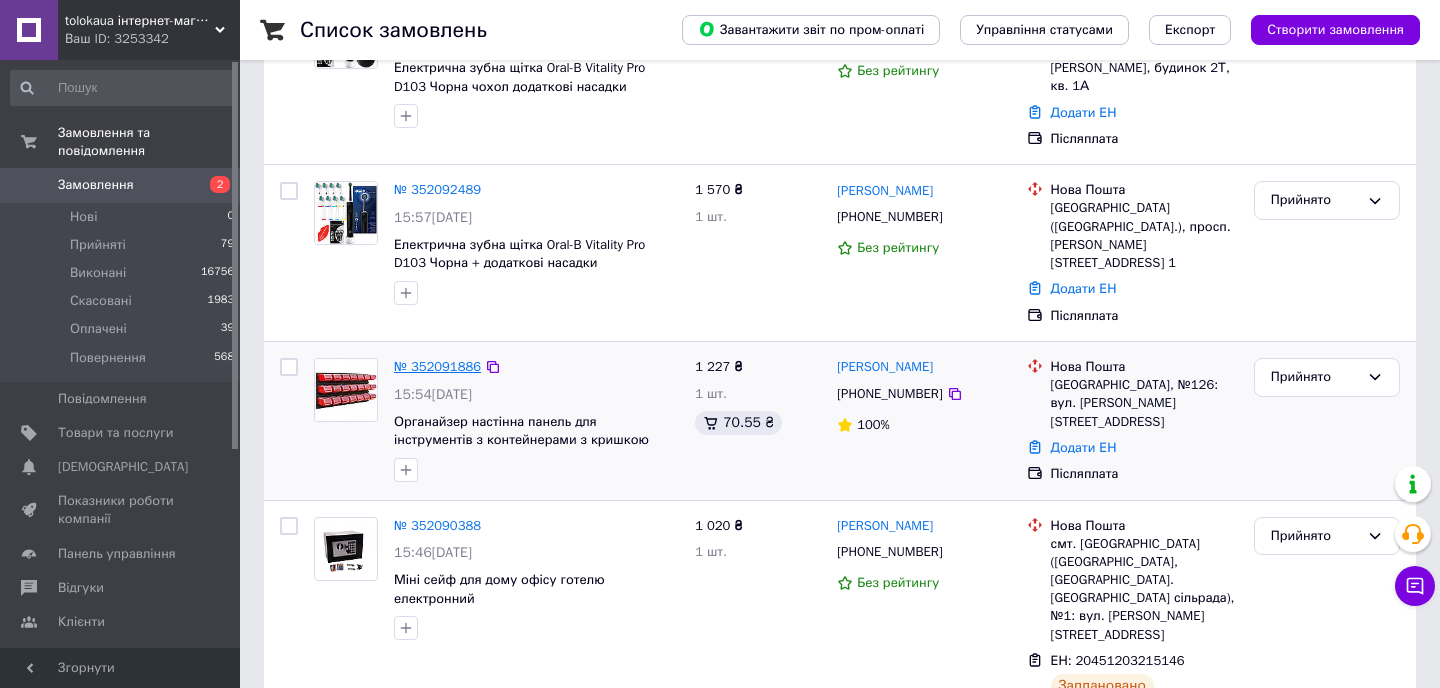 click on "№ 352091886" at bounding box center [437, 366] 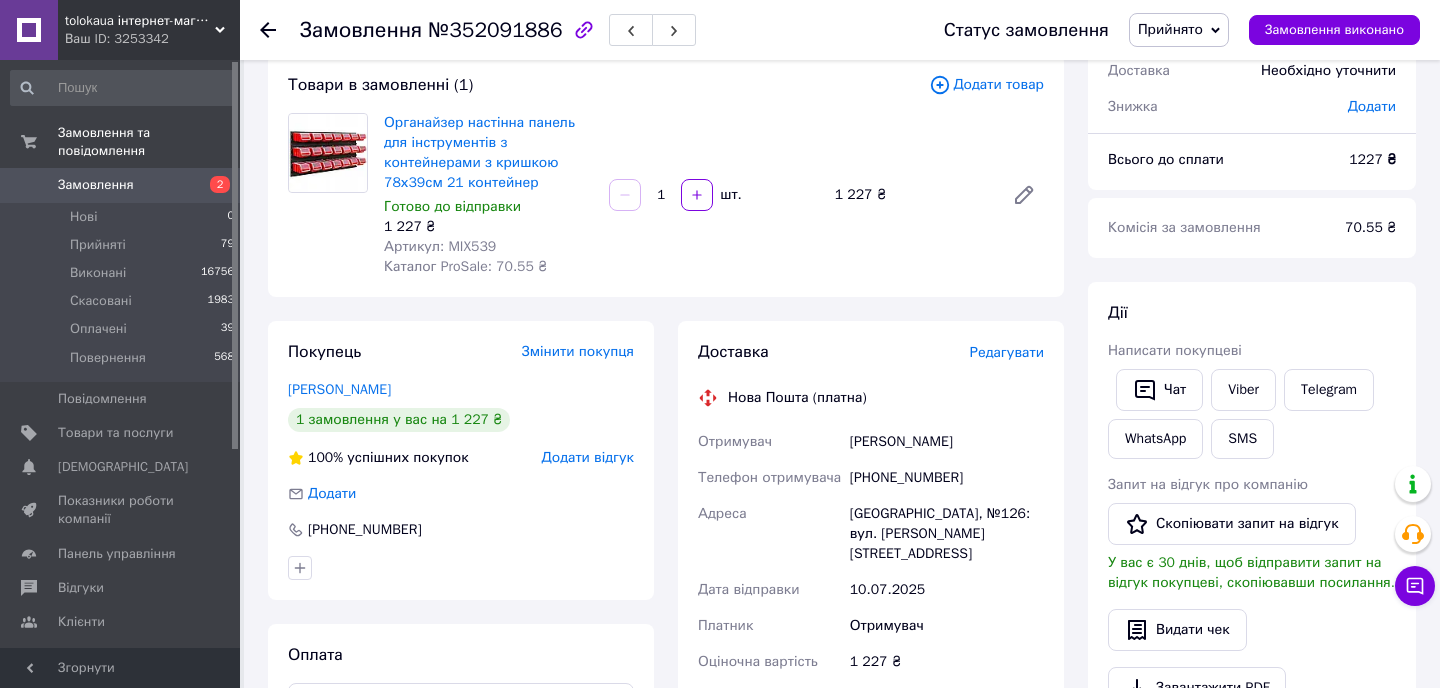 scroll, scrollTop: 82, scrollLeft: 0, axis: vertical 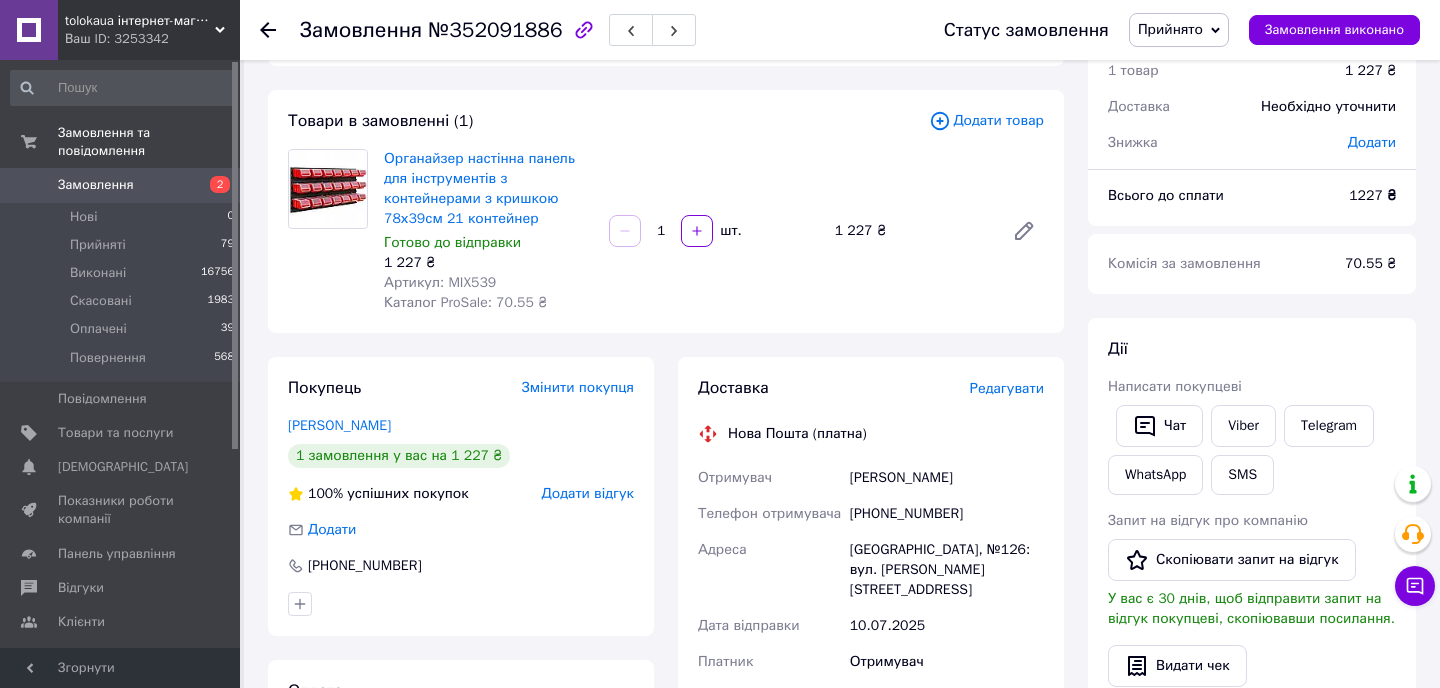 click on "Артикул: MIX539" at bounding box center [440, 282] 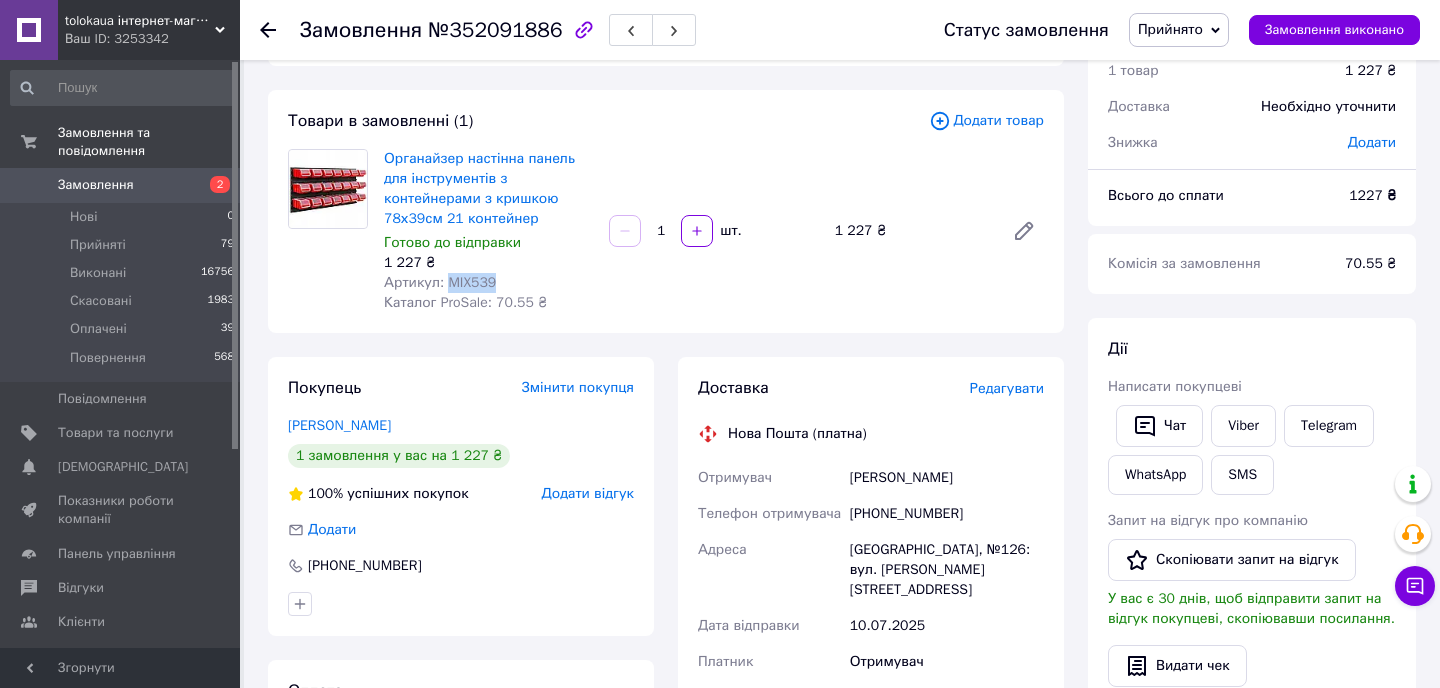 click on "Артикул: MIX539" at bounding box center (440, 282) 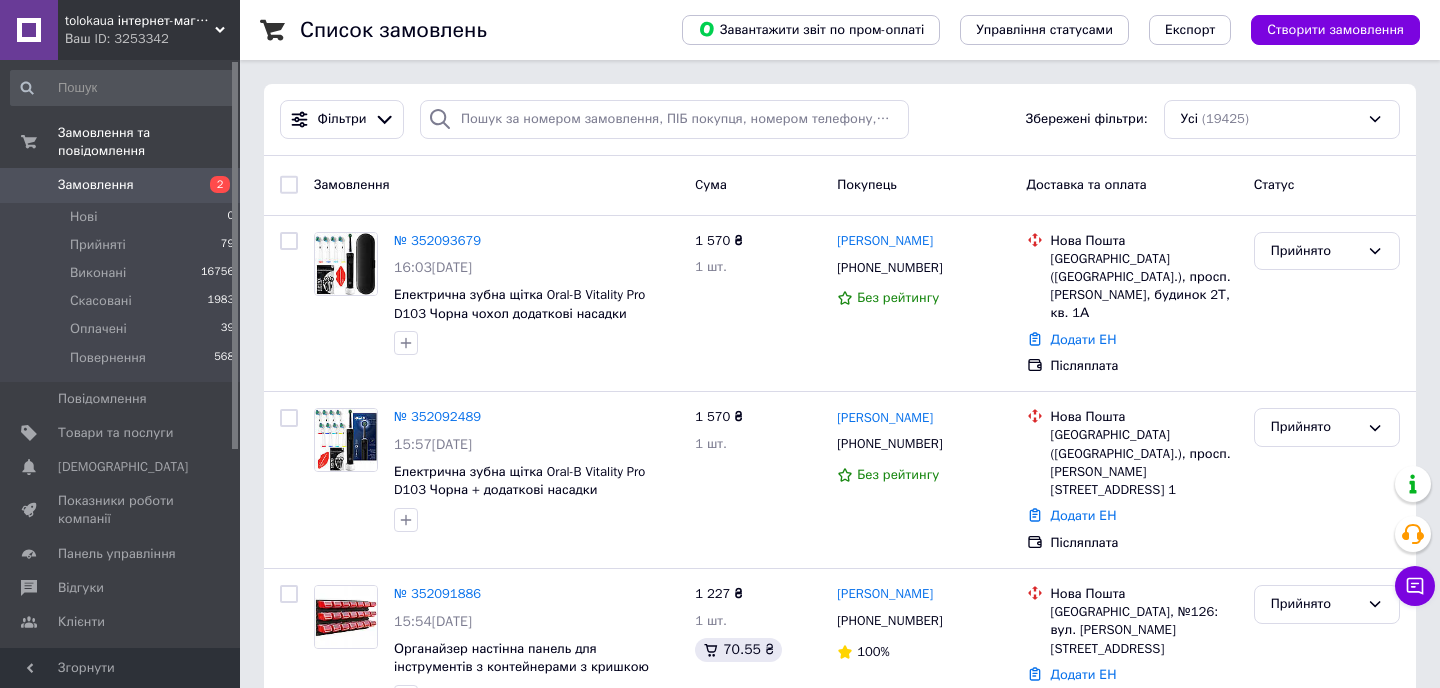 click on "Замовлення" at bounding box center (121, 185) 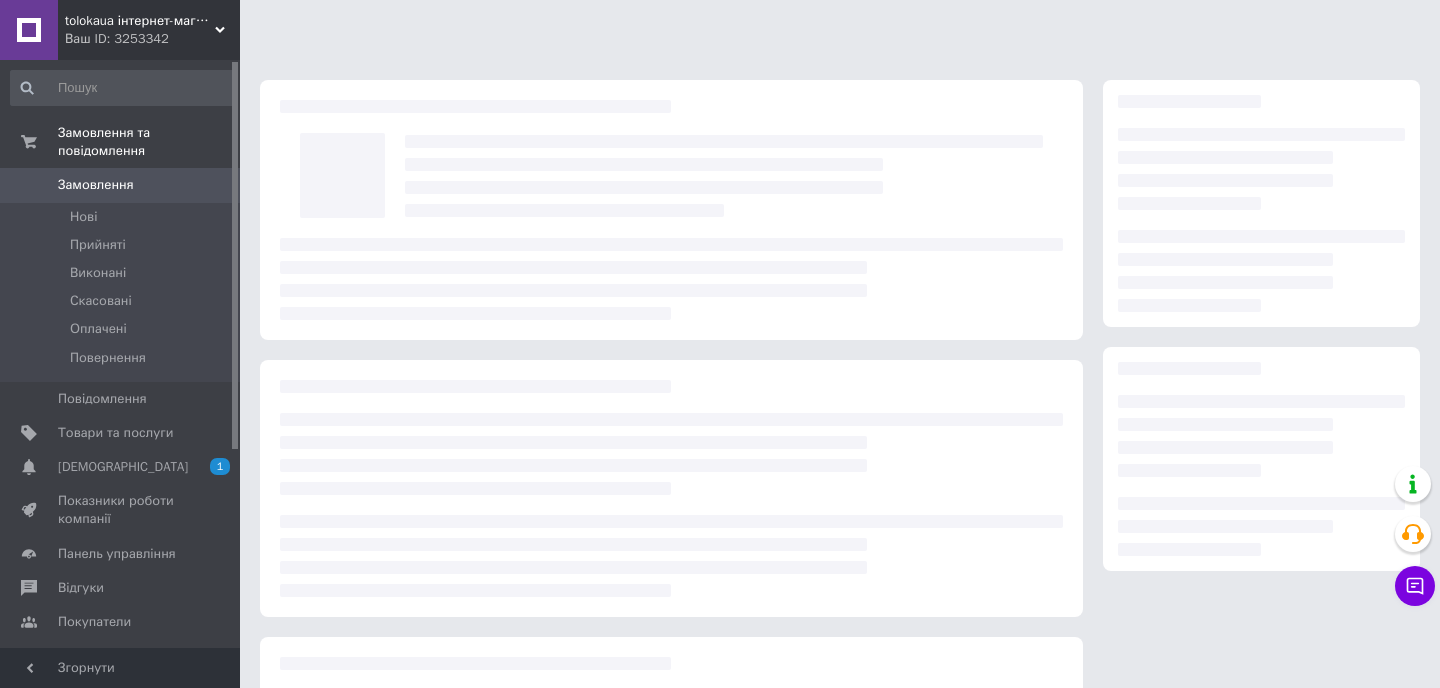 scroll, scrollTop: 0, scrollLeft: 0, axis: both 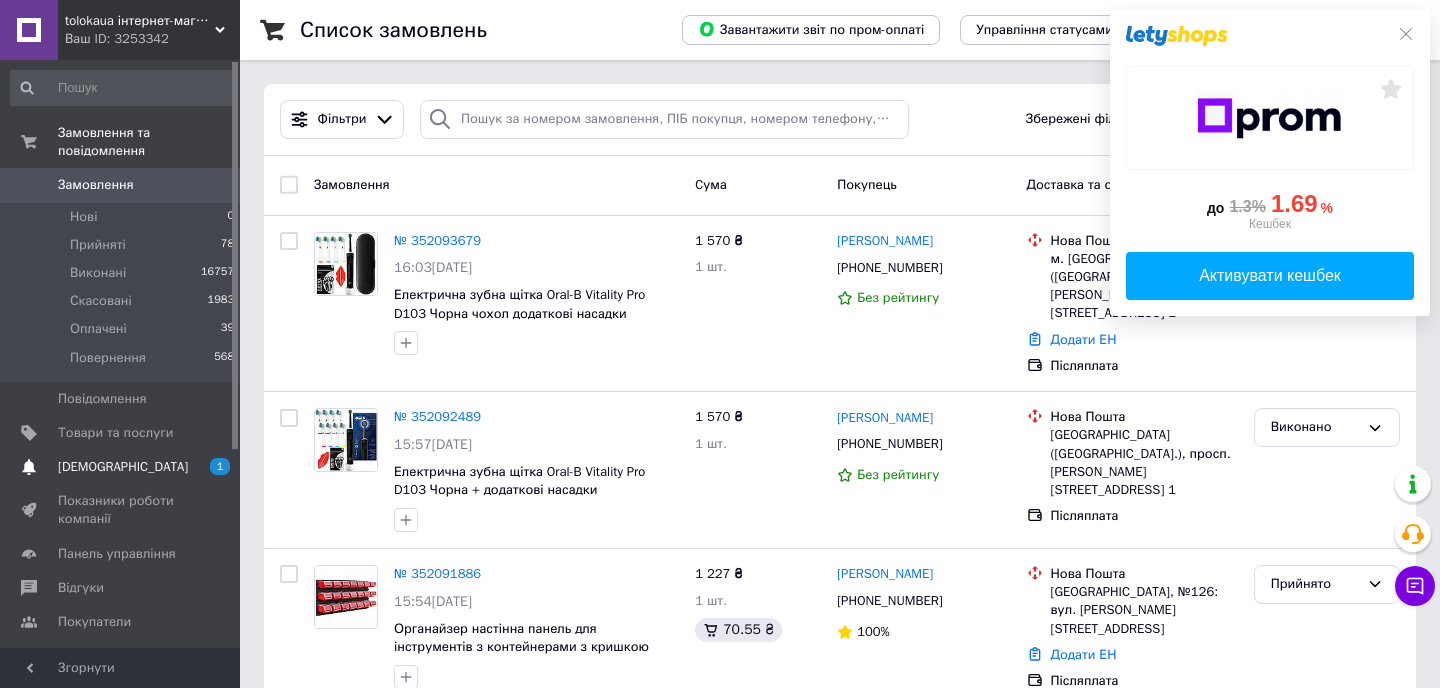 click on "1" at bounding box center [220, 466] 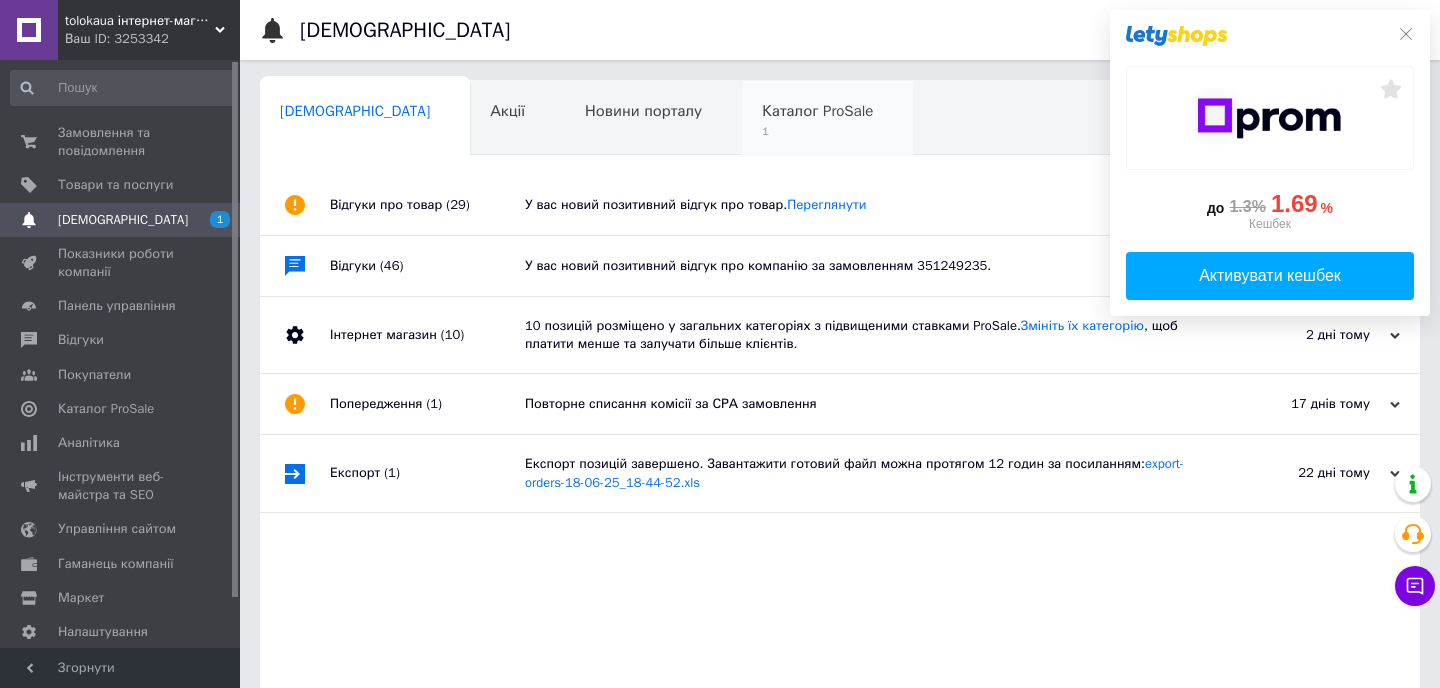 click on "Каталог ProSale 1" at bounding box center (827, 119) 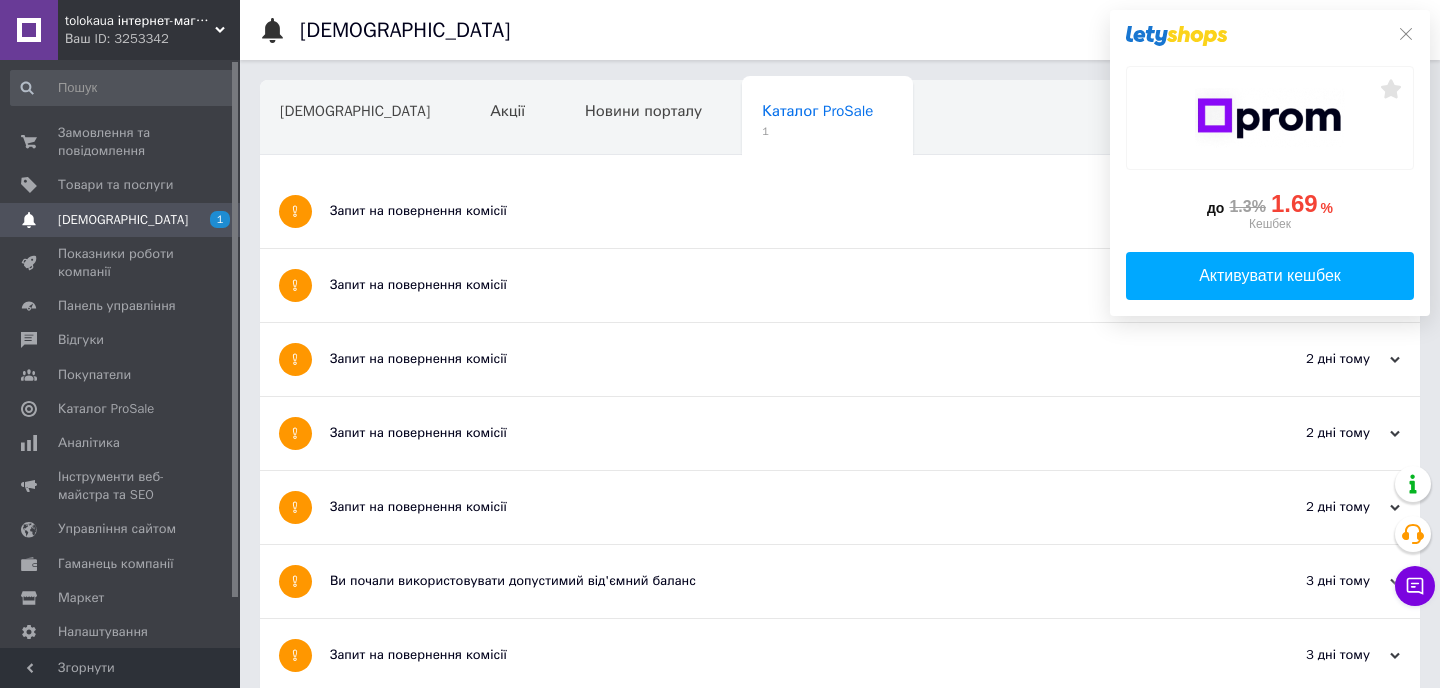 click on "Запит на повернення комісії" at bounding box center (765, 211) 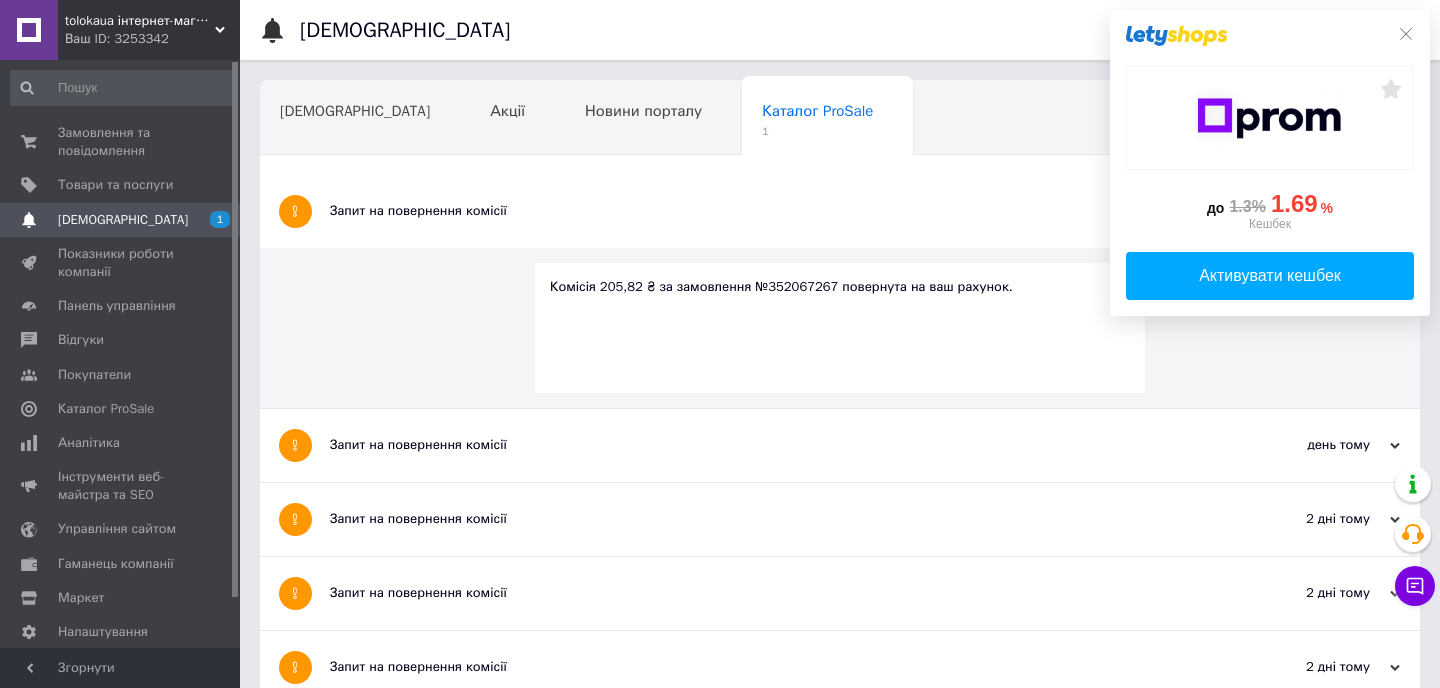click on "Запит на повернення комісії" at bounding box center (765, 211) 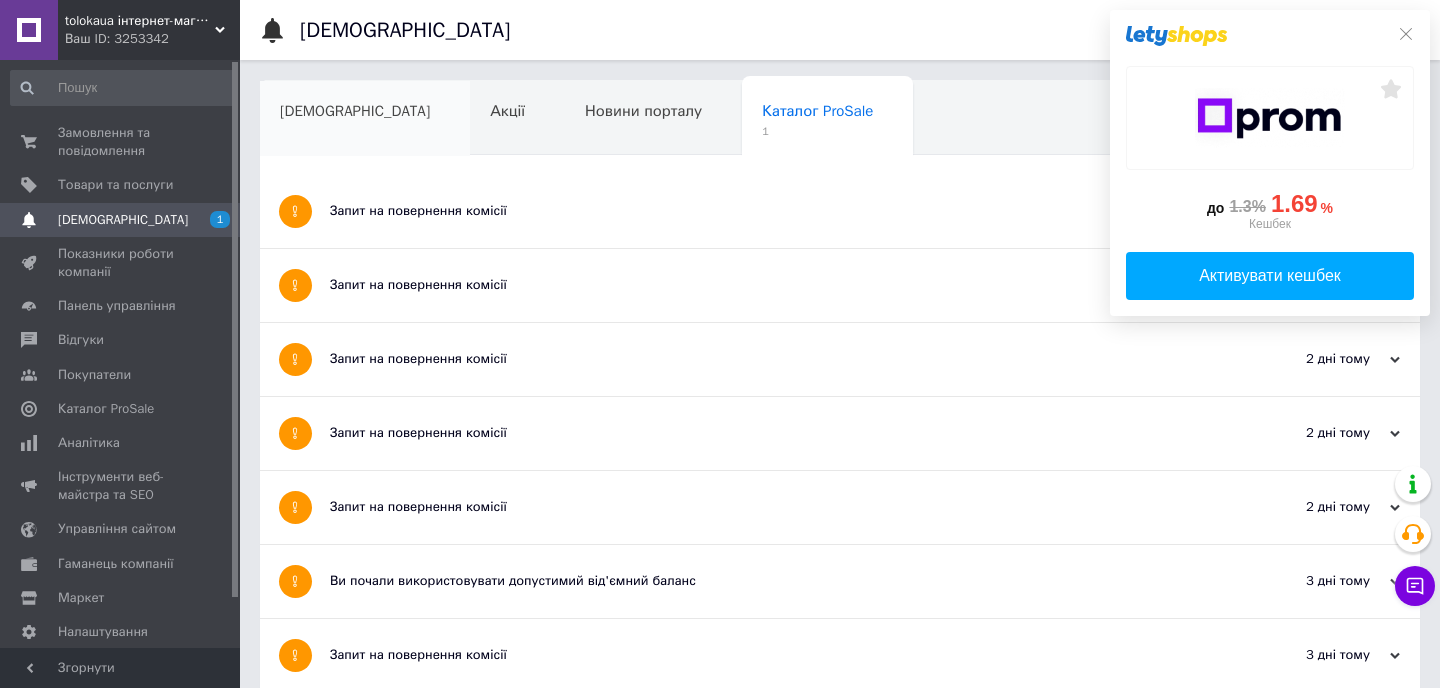 click on "[DEMOGRAPHIC_DATA]" at bounding box center [365, 119] 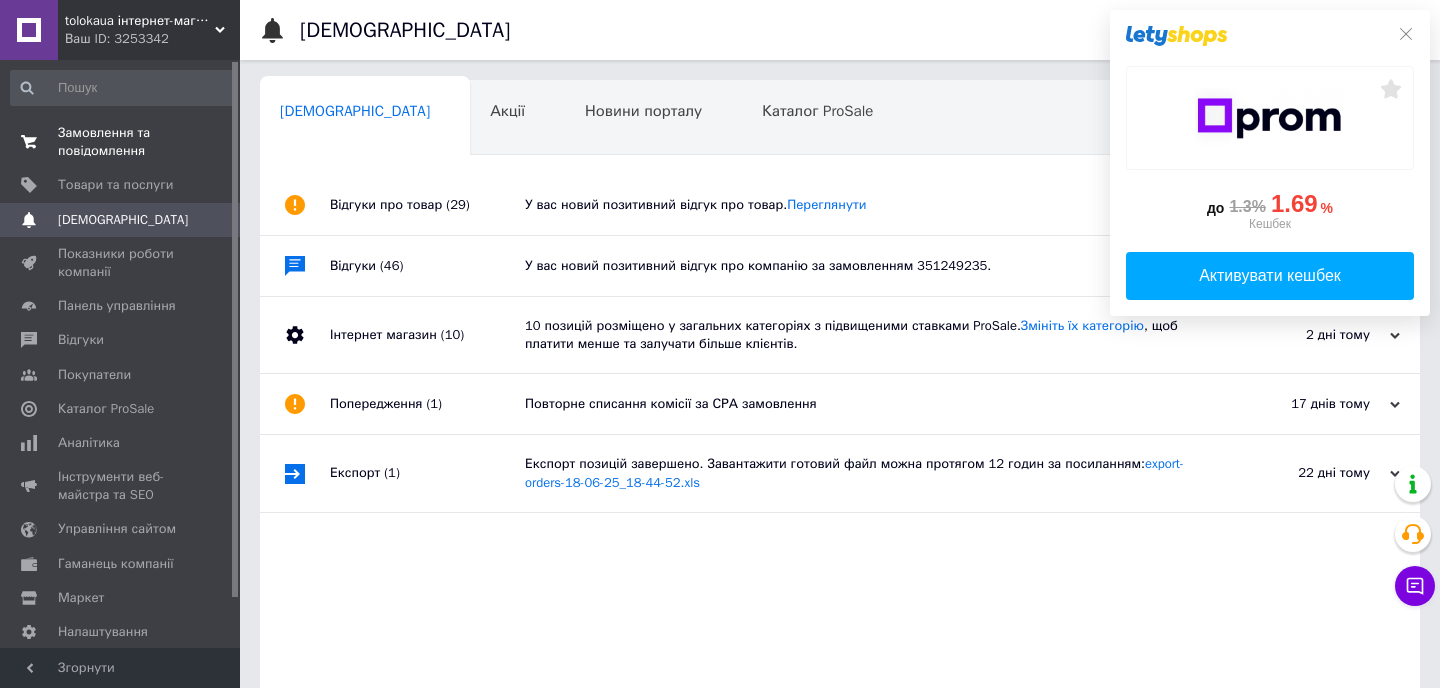 click on "Замовлення та повідомлення" at bounding box center [121, 142] 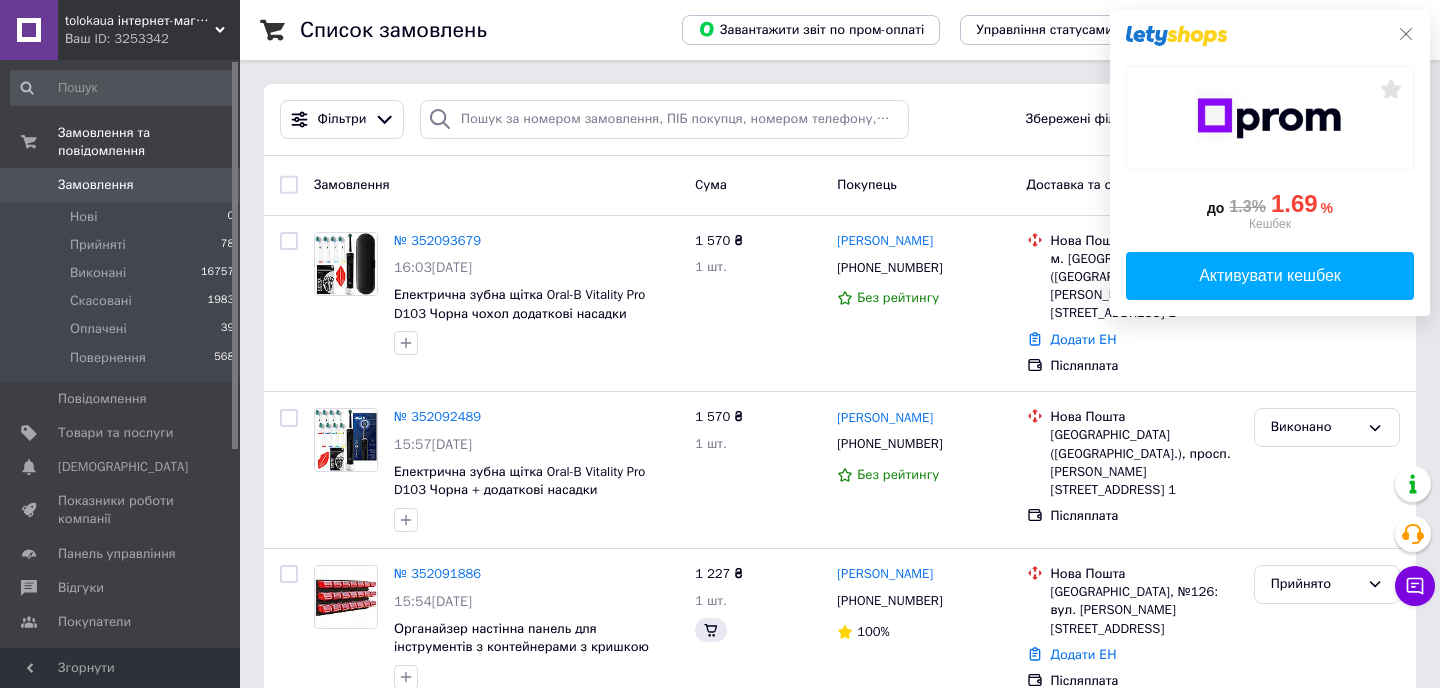 click 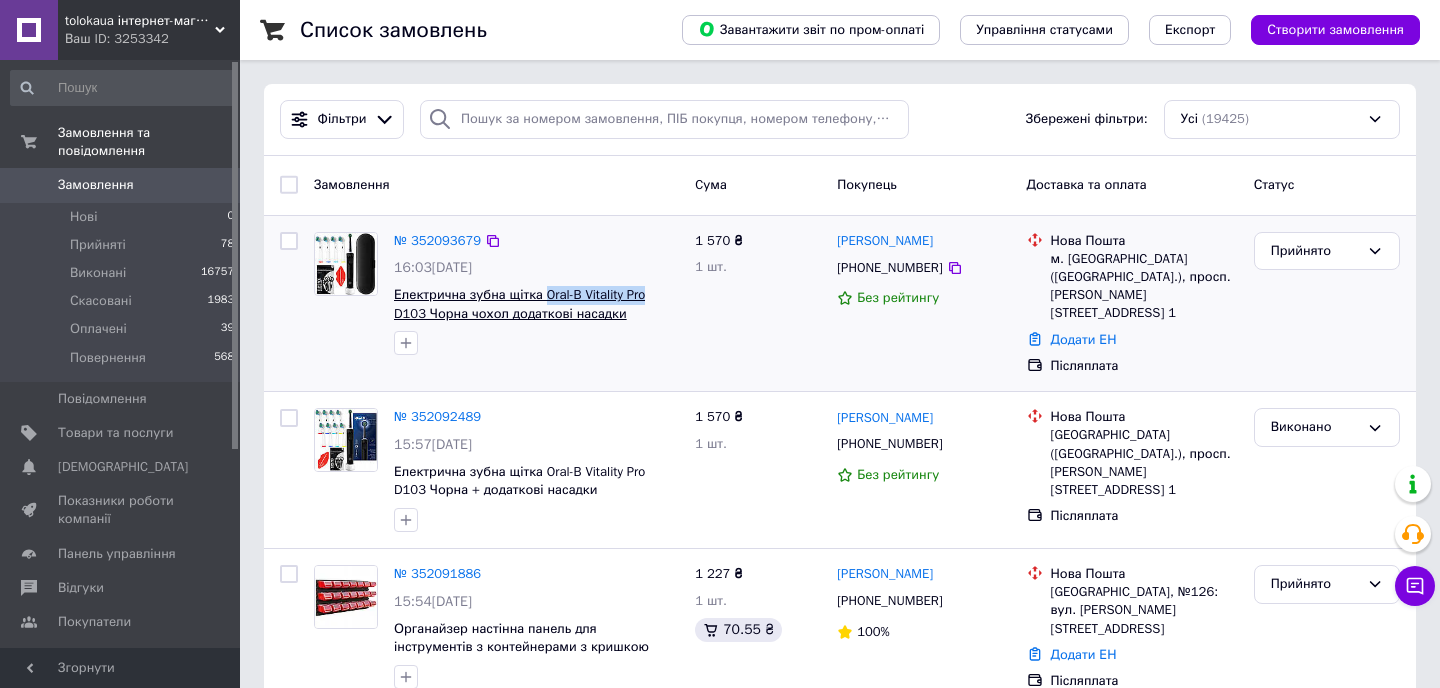 drag, startPoint x: 669, startPoint y: 297, endPoint x: 549, endPoint y: 297, distance: 120 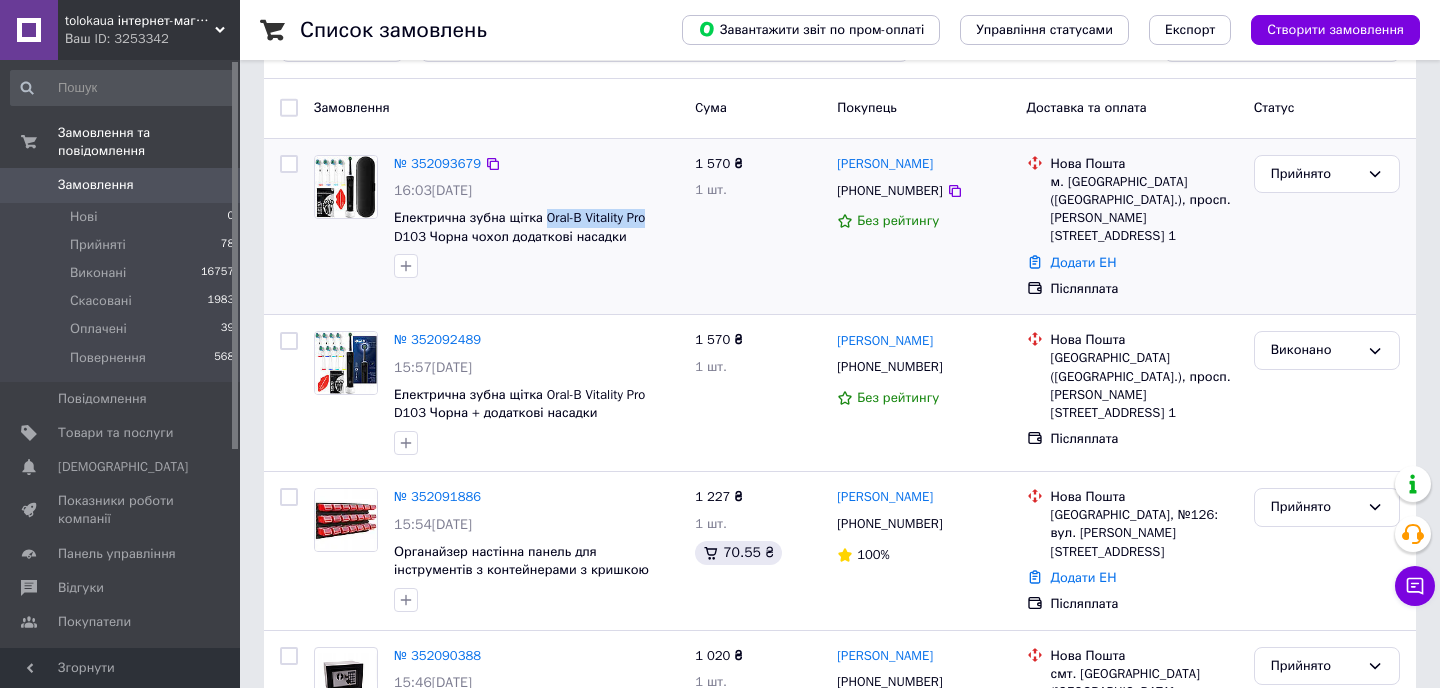 scroll, scrollTop: 78, scrollLeft: 0, axis: vertical 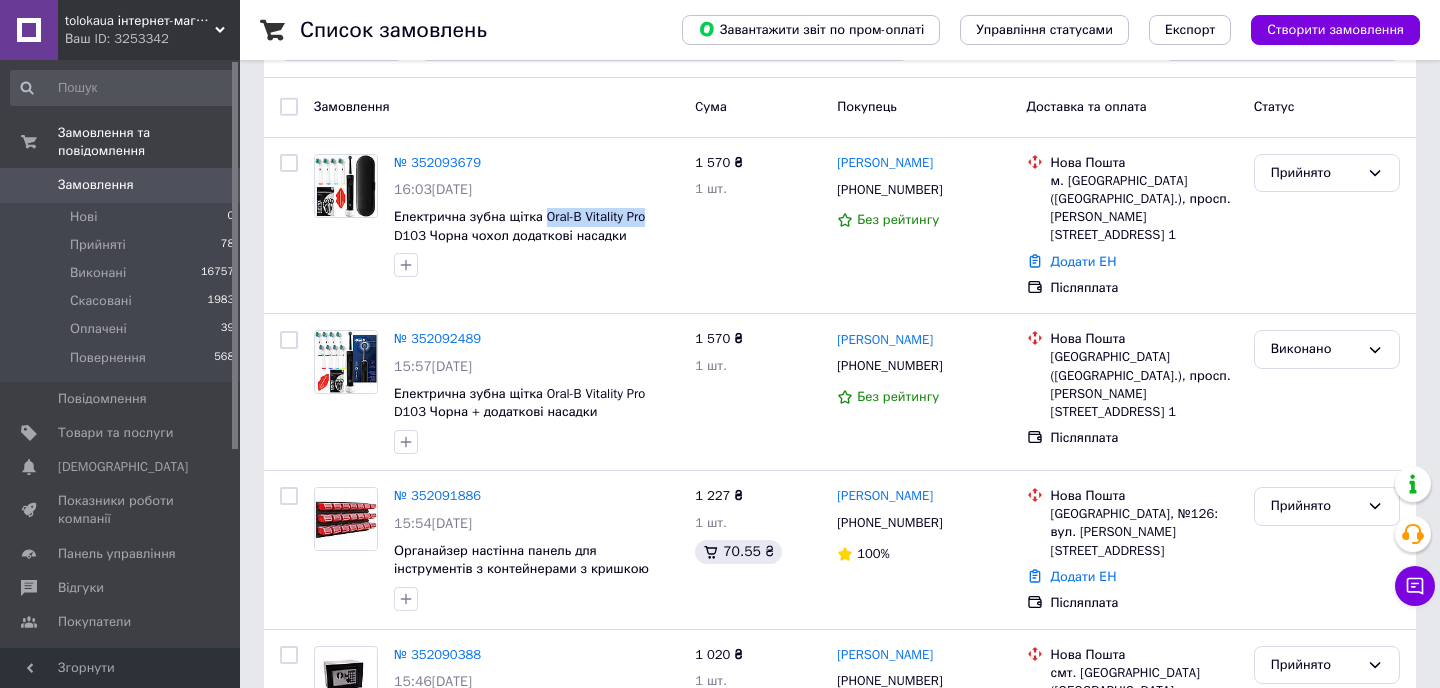 click on "Замовлення" at bounding box center (121, 185) 